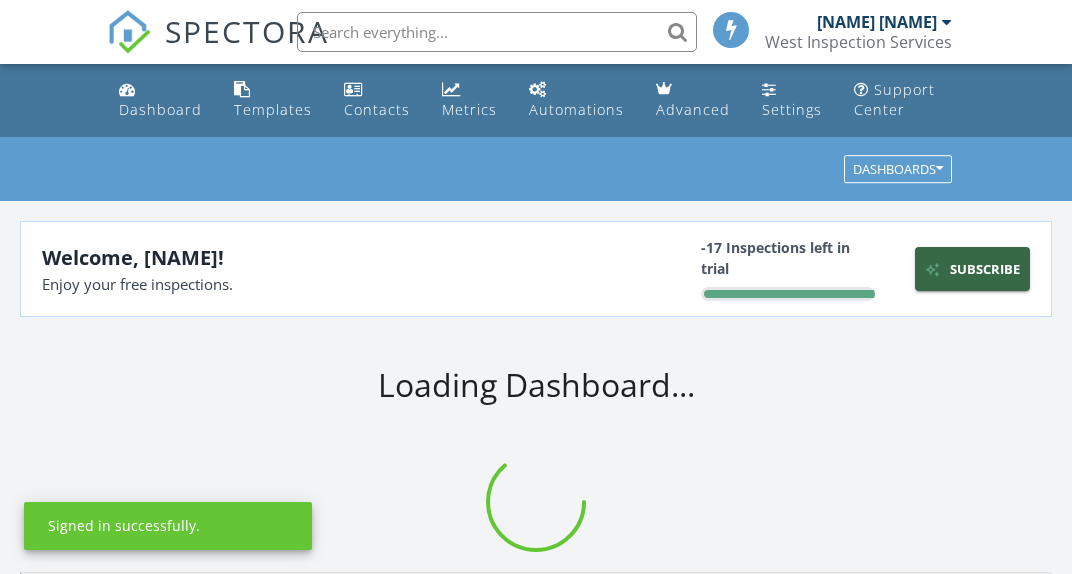scroll, scrollTop: 0, scrollLeft: 0, axis: both 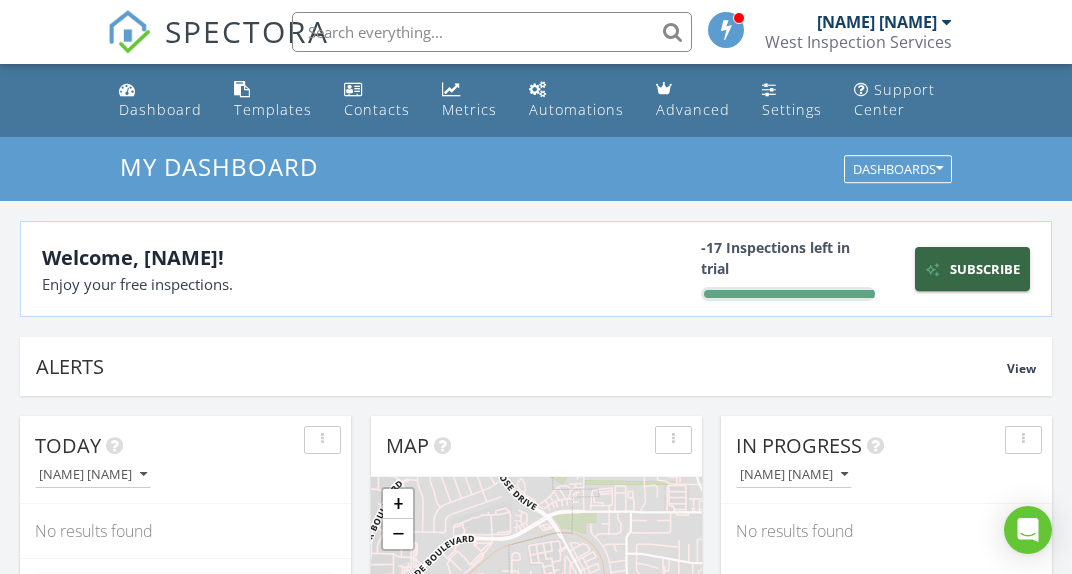 click on "Welcome, Terrence!
Enjoy your free inspections.
-17 Inspections left in trial
Subscribe
View Pricing" at bounding box center [535, 269] 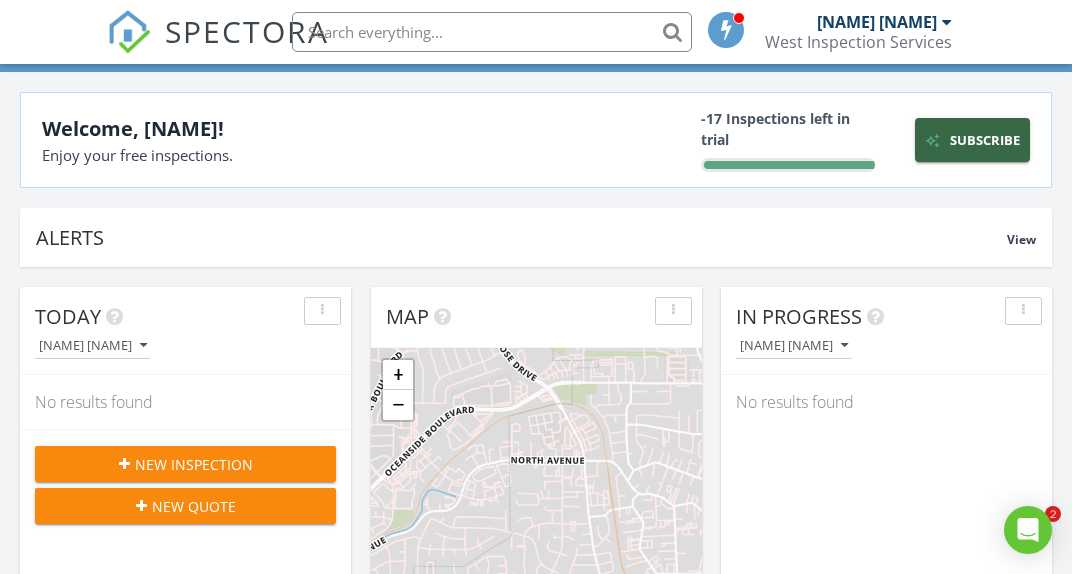 scroll, scrollTop: 141, scrollLeft: 0, axis: vertical 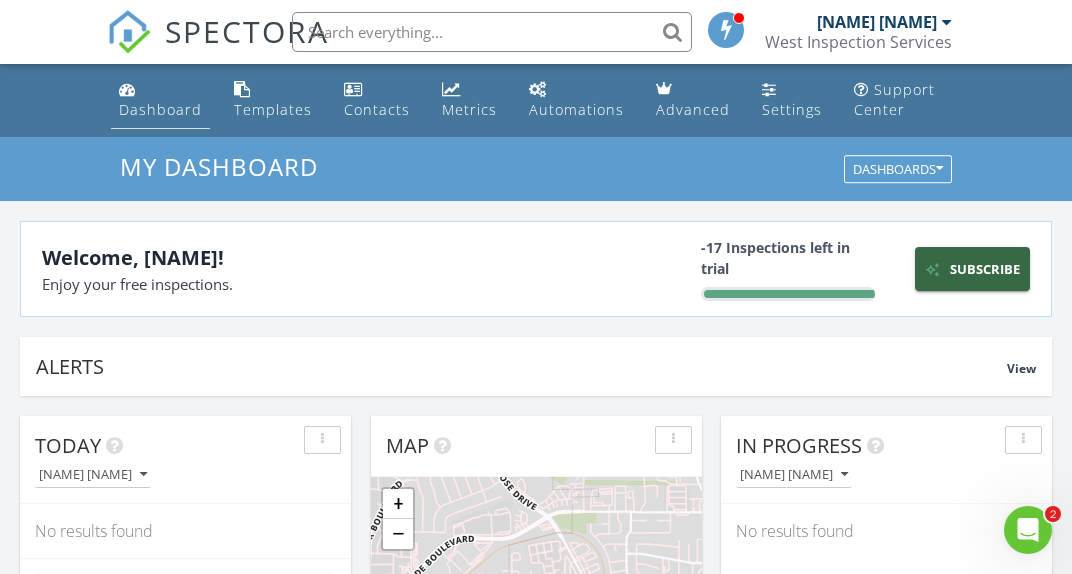 click on "Dashboard" at bounding box center [160, 109] 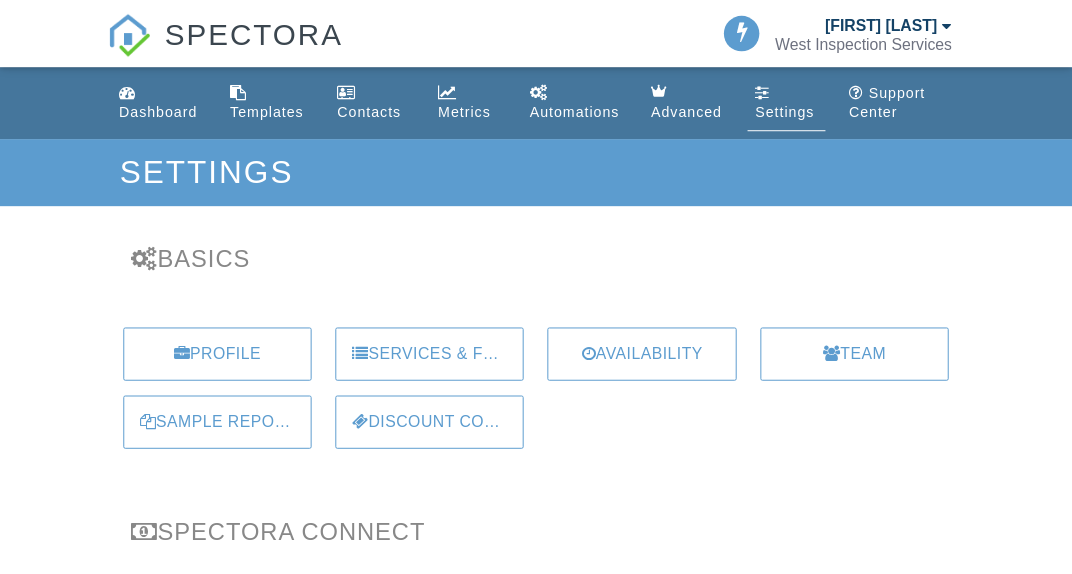 scroll, scrollTop: 0, scrollLeft: 0, axis: both 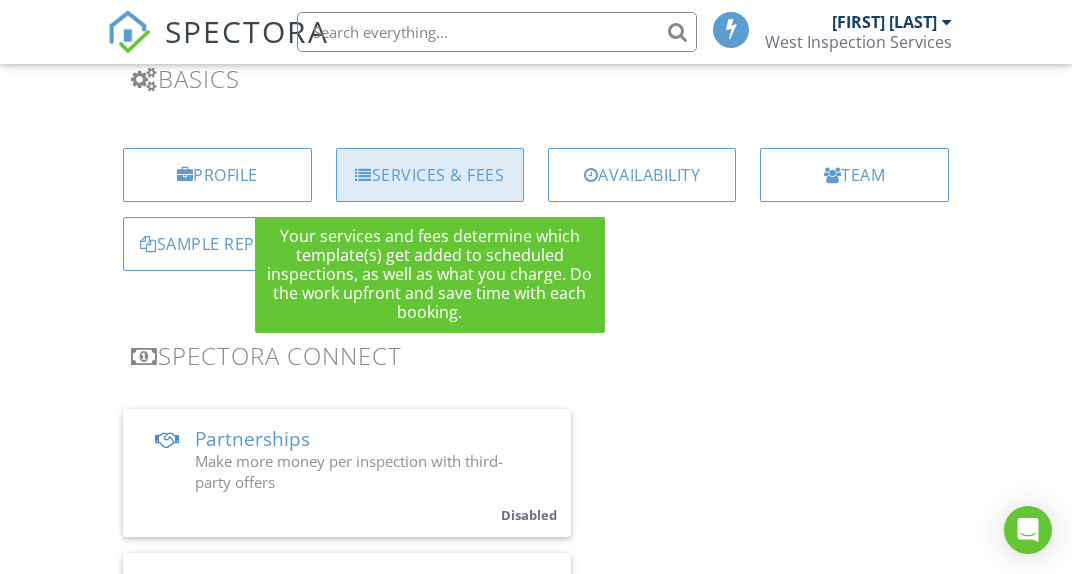 click on "Services & Fees" at bounding box center (430, 175) 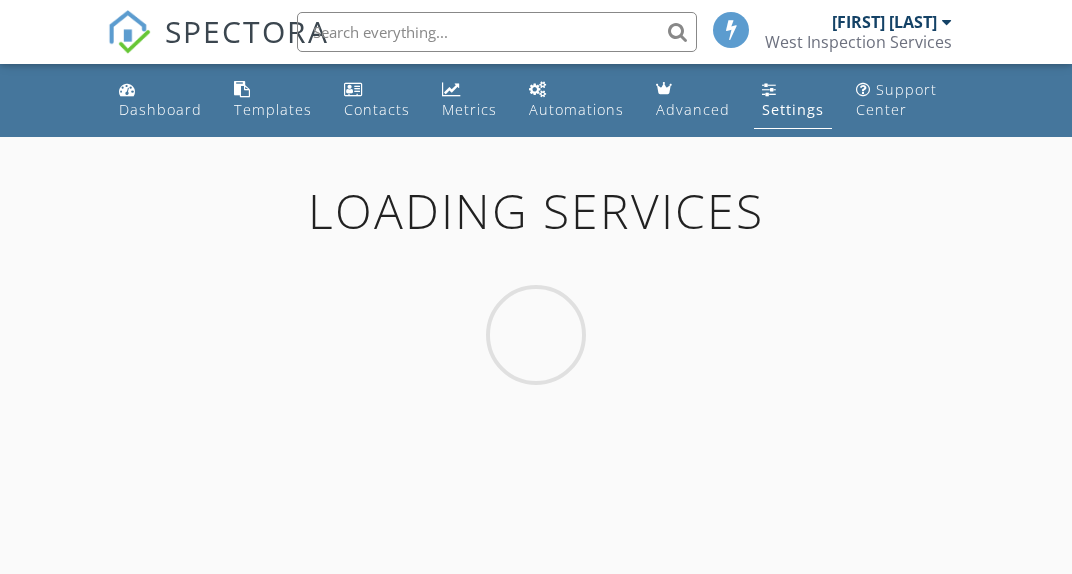 scroll, scrollTop: 0, scrollLeft: 0, axis: both 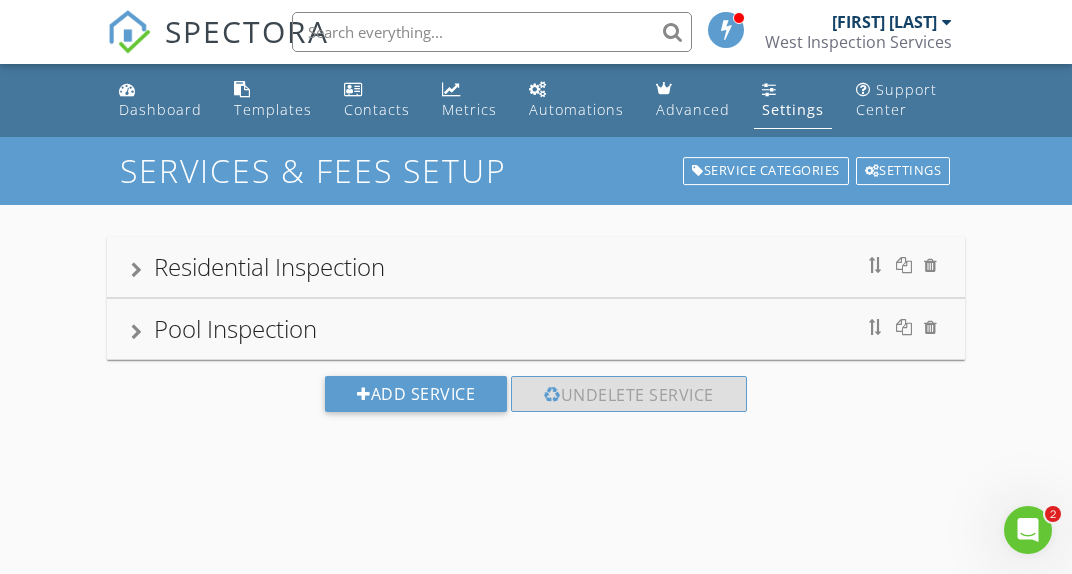 click at bounding box center (727, 29) 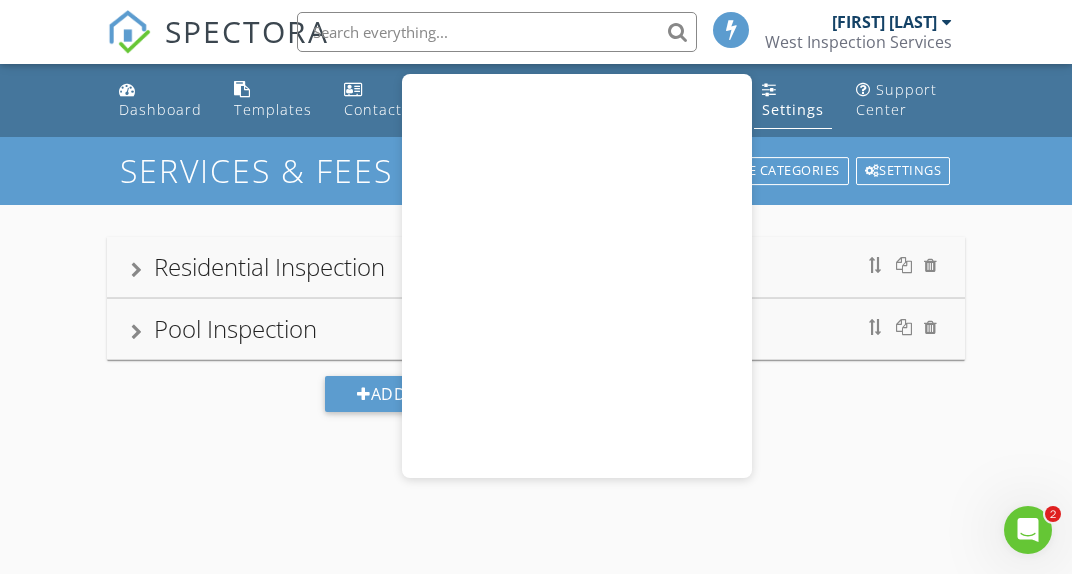 click on "[NAME] [NAME]" at bounding box center (884, 22) 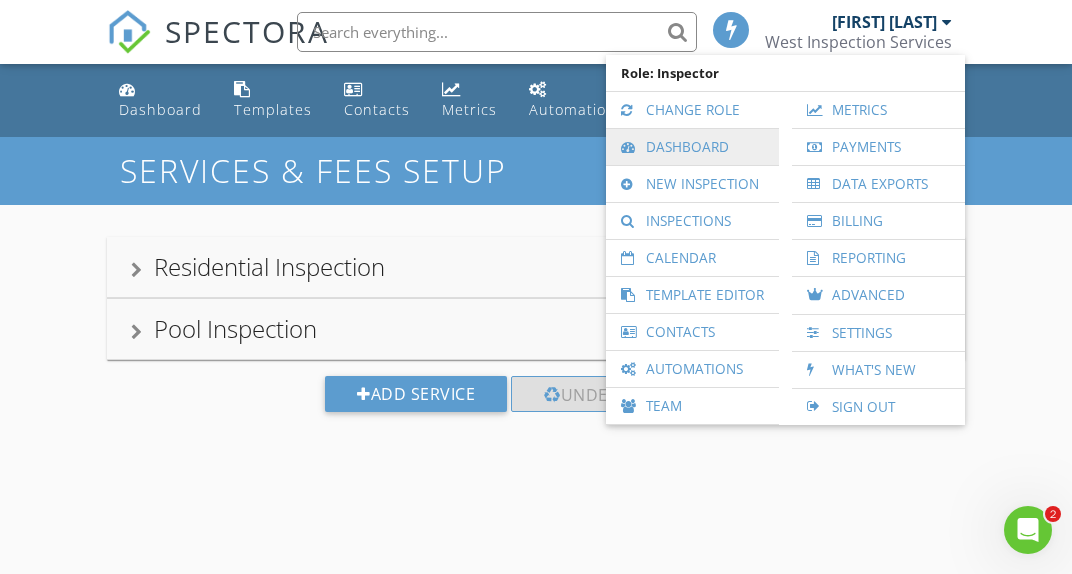 click on "Dashboard" at bounding box center (692, 147) 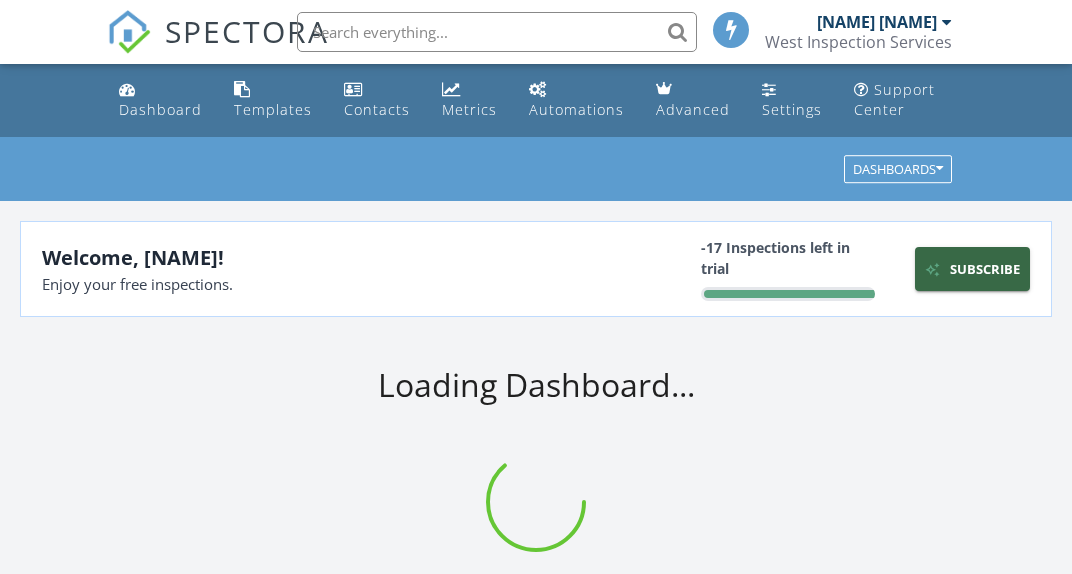 scroll, scrollTop: 0, scrollLeft: 0, axis: both 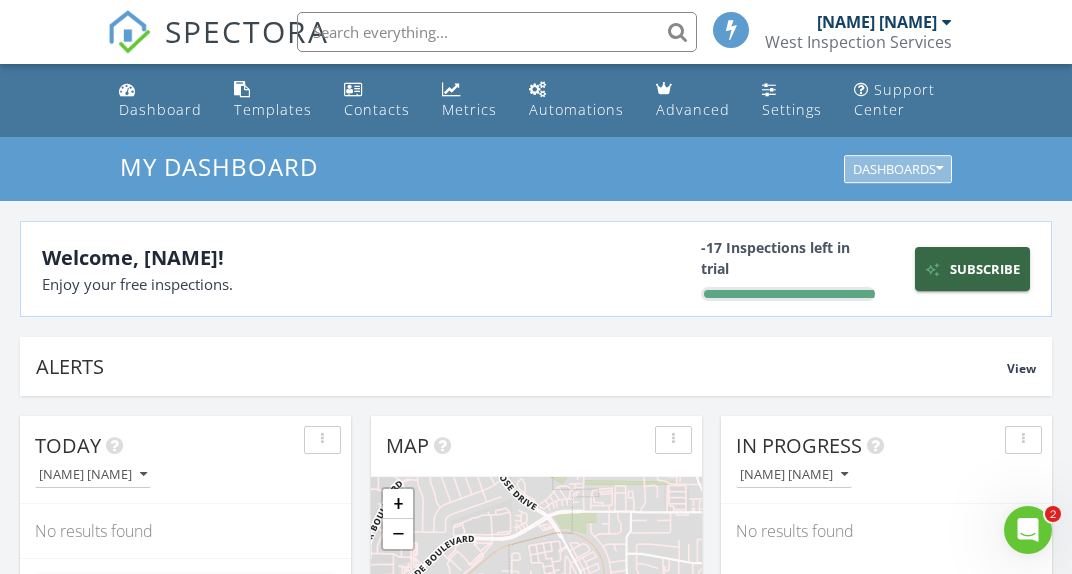 click on "Dashboards" at bounding box center (898, 170) 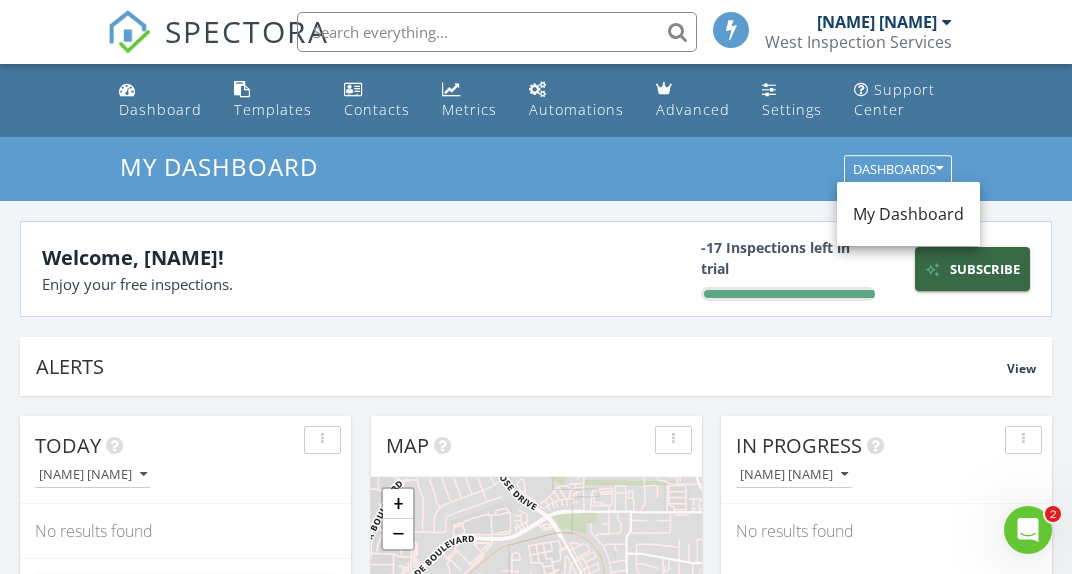 click on "My Dashboard
Dashboards" at bounding box center [536, 169] 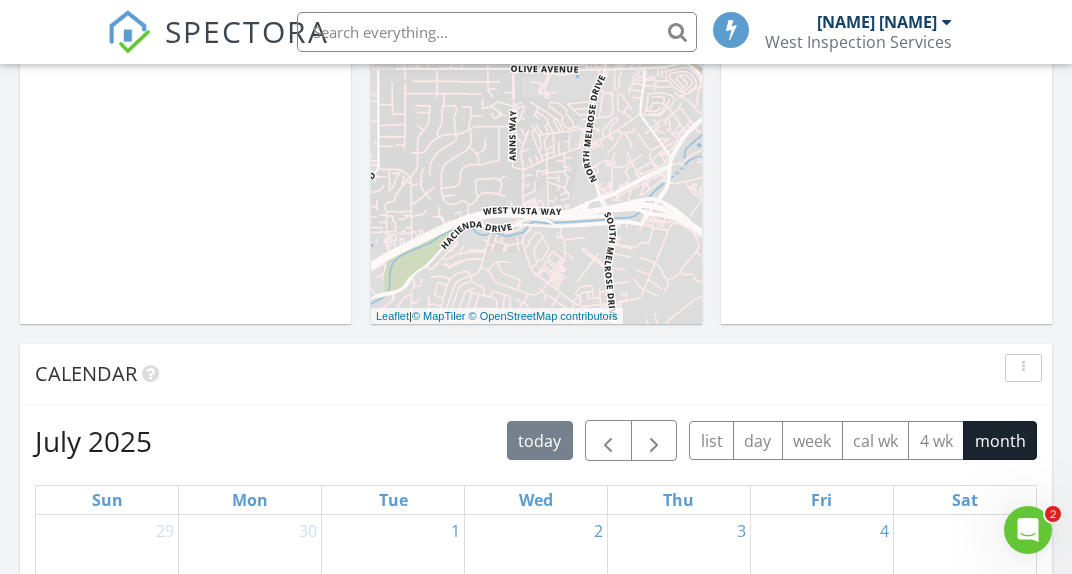 scroll, scrollTop: 0, scrollLeft: 0, axis: both 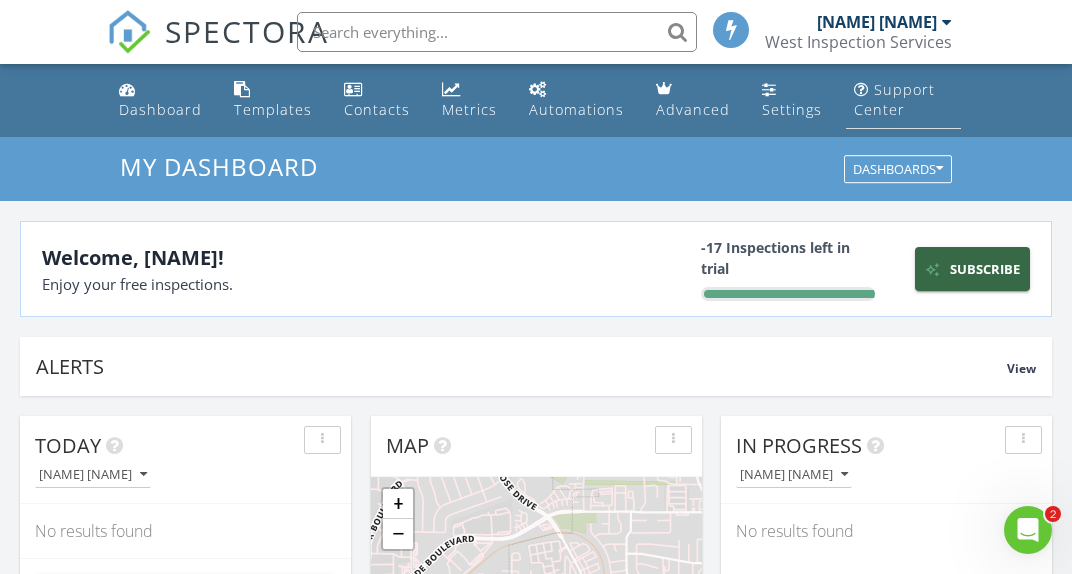 click on "Support Center" at bounding box center (894, 99) 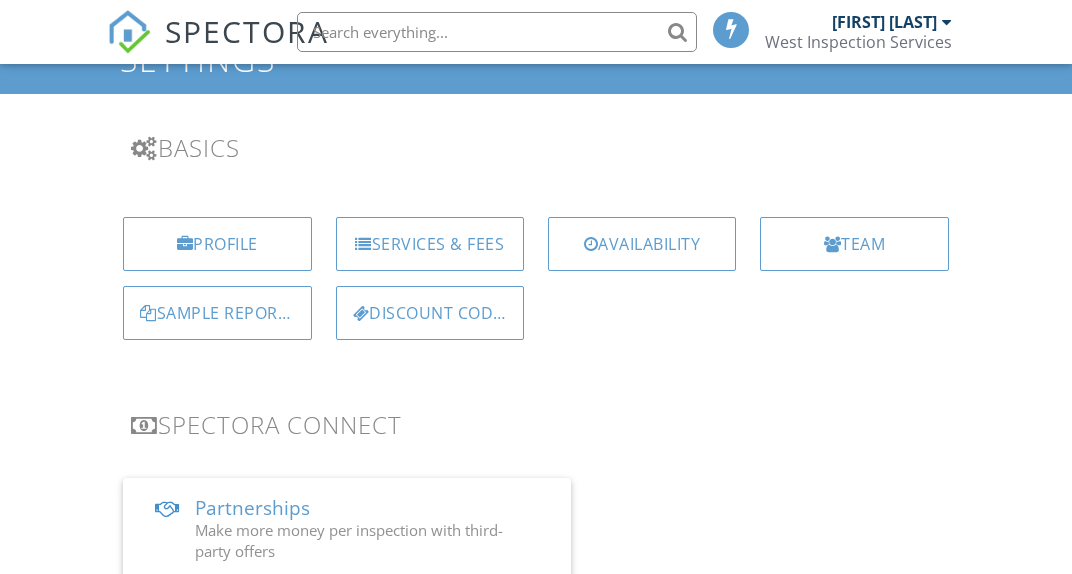 scroll, scrollTop: 387, scrollLeft: 0, axis: vertical 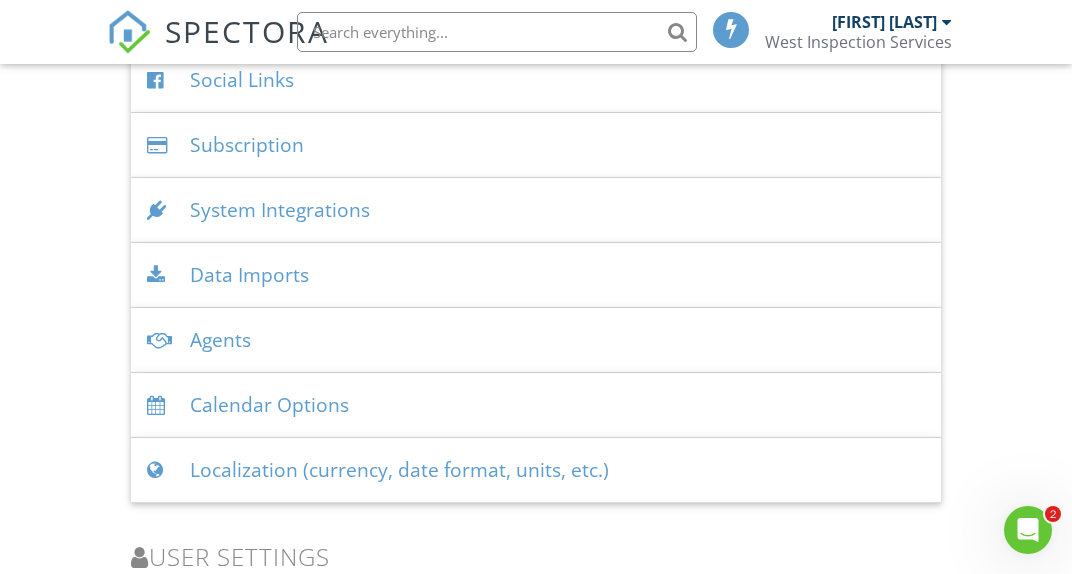 click on "Subscription" at bounding box center [536, 145] 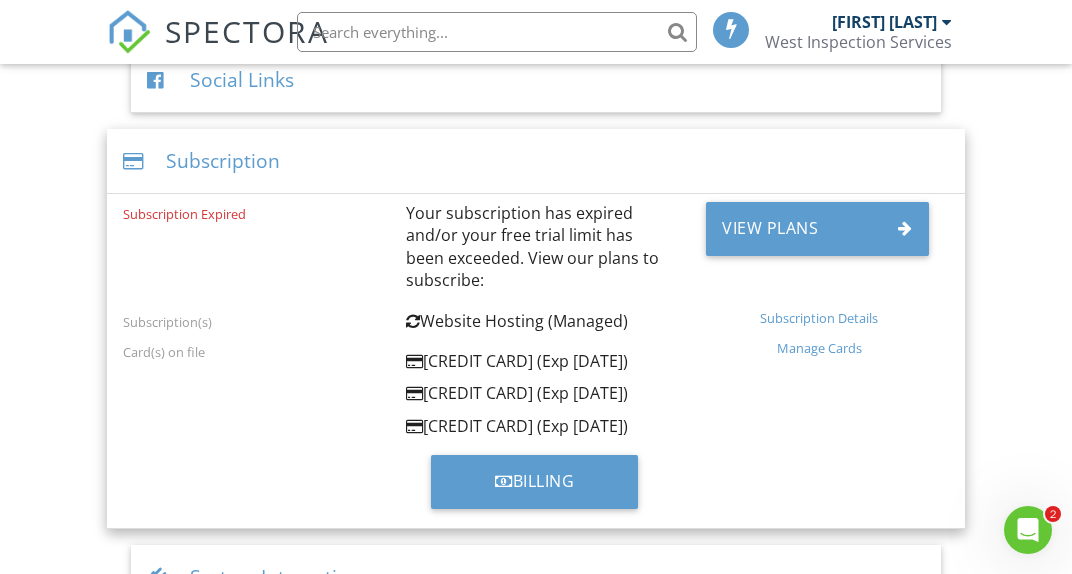 click on "Subscription Details" at bounding box center (819, 318) 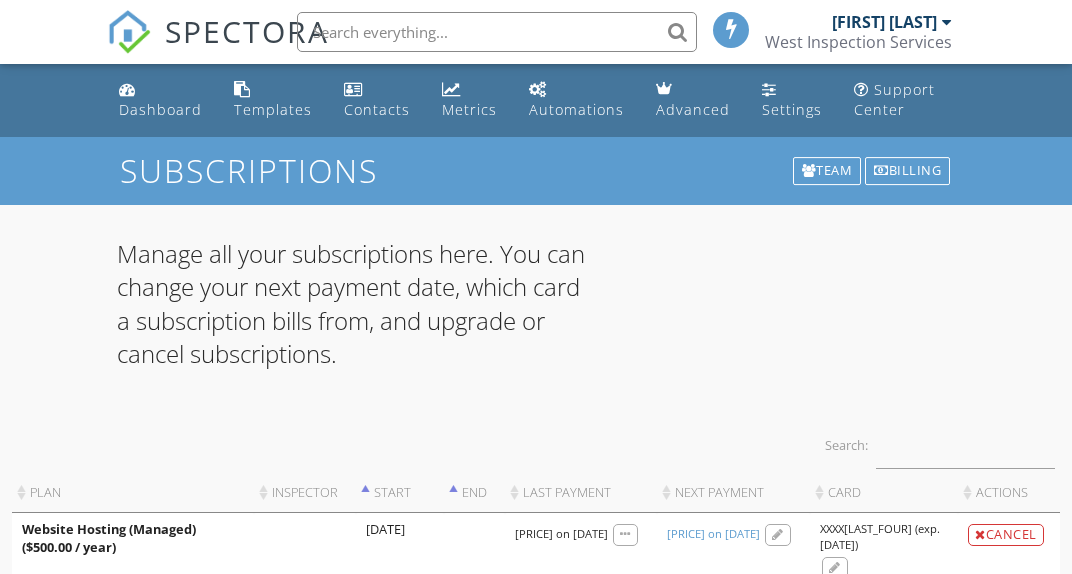 scroll, scrollTop: 0, scrollLeft: 0, axis: both 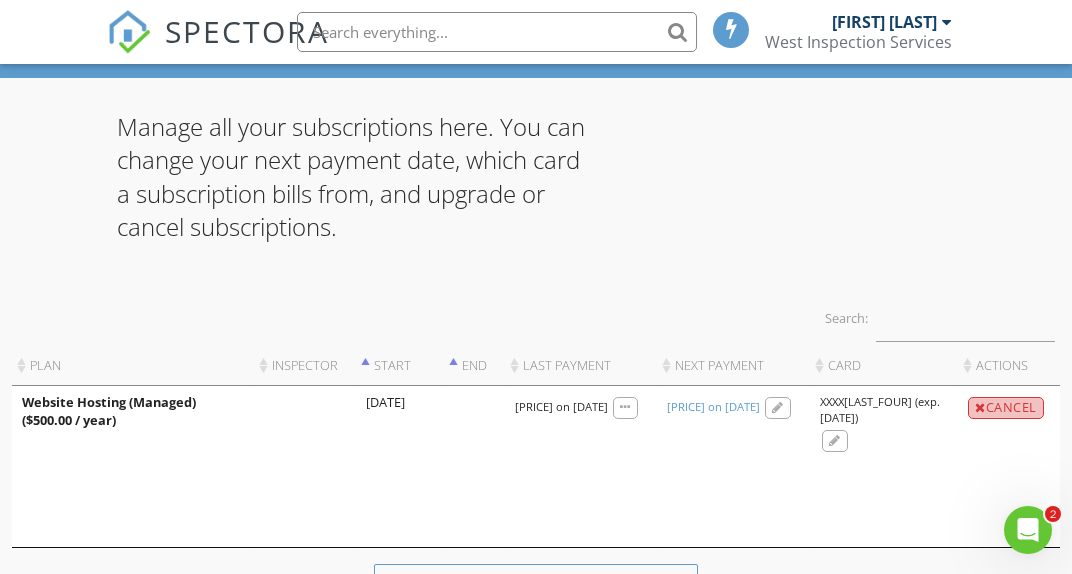 click on "Cancel" at bounding box center [1006, 408] 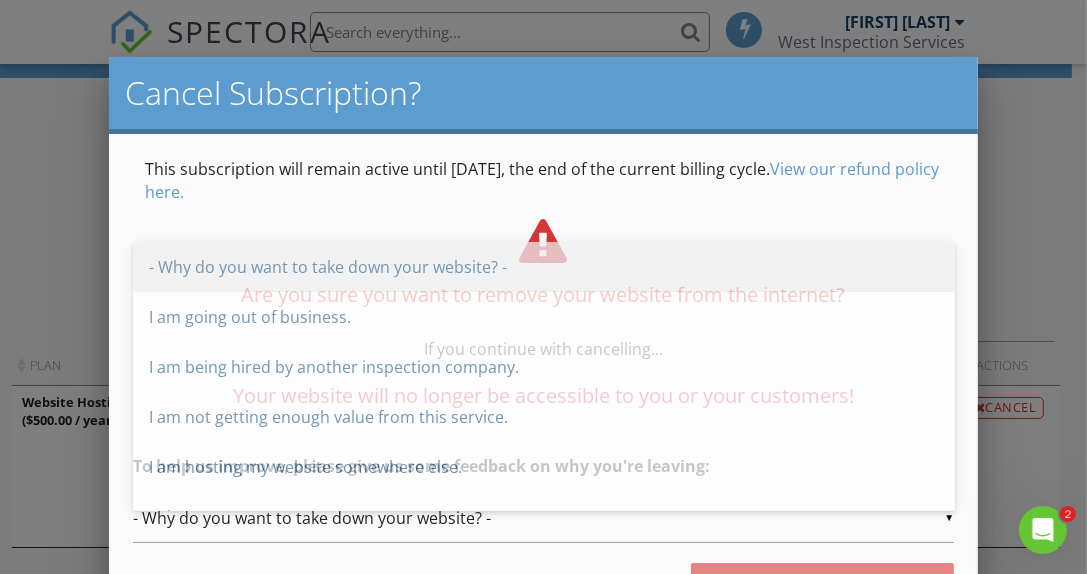 click on "▼ - Why do you want to take down your website? - - Why do you want to take down your website? -  I am going out of business. I am being hired by another inspection company. I am not getting enough value from this service. I am hosting my website somewhere else. Other. - Why do you want to take down your website? -
I am going out of business.
I am being hired by another inspection company.
I am not getting enough value from this service.
I am hosting my website somewhere else.
Other." at bounding box center (544, 518) 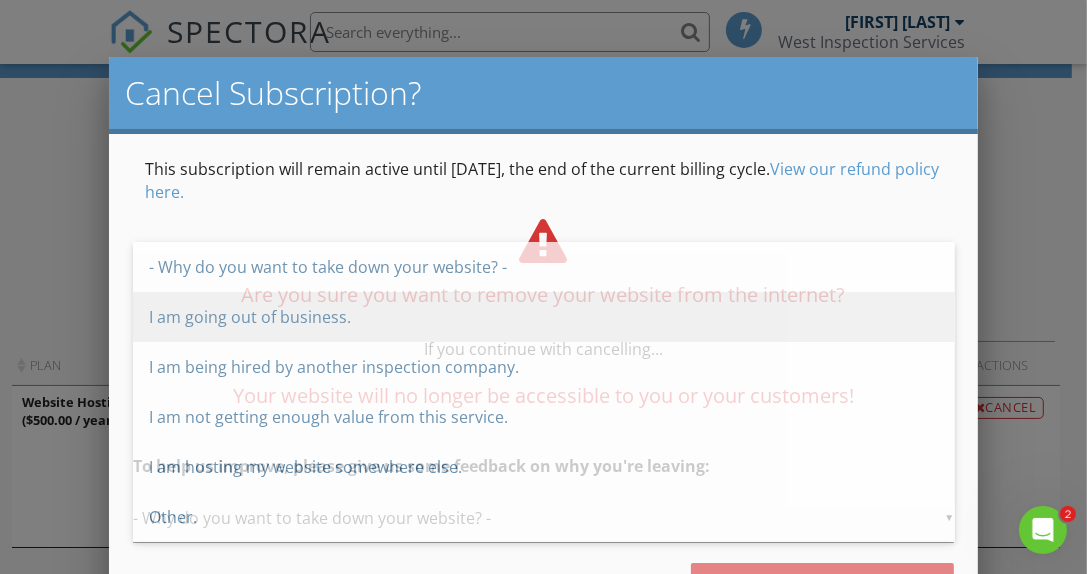 click on "I am going out of business." at bounding box center [544, 267] 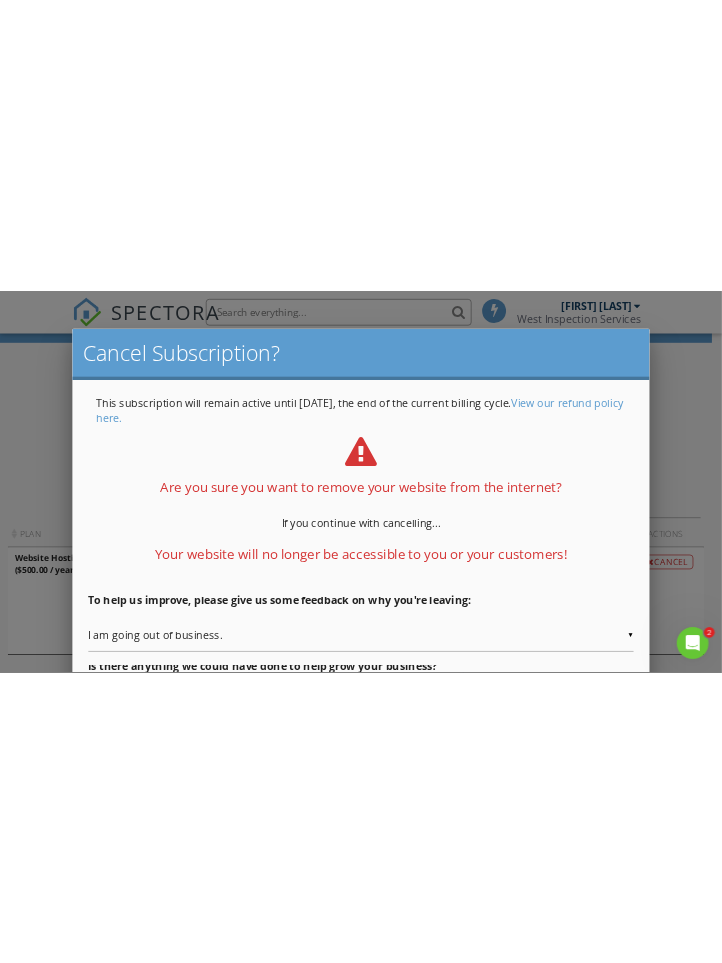 scroll, scrollTop: 0, scrollLeft: 0, axis: both 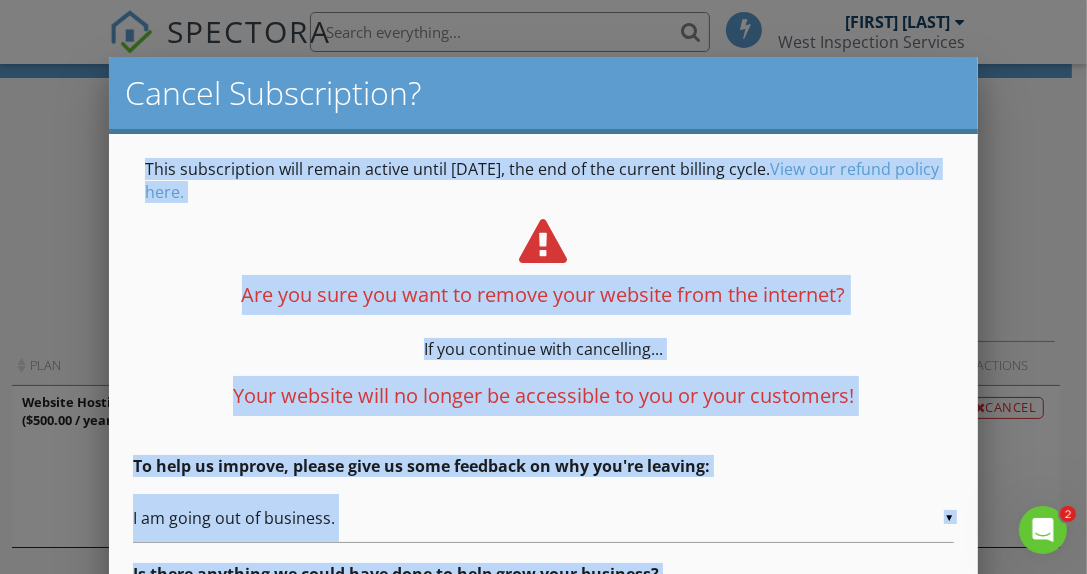 drag, startPoint x: 720, startPoint y: 72, endPoint x: 740, endPoint y: 36, distance: 41.18252 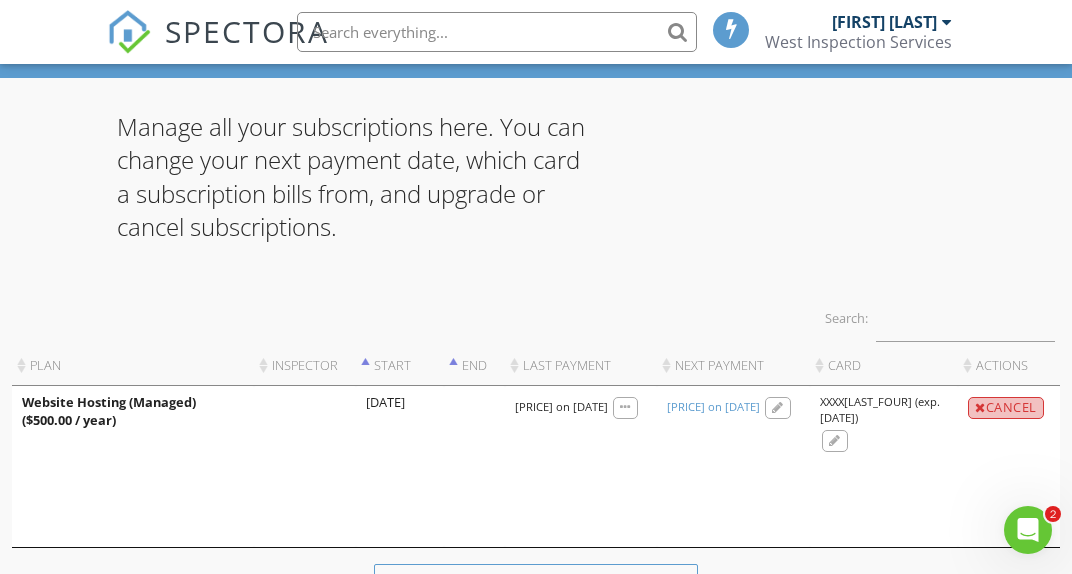 click on "Cancel" at bounding box center [1006, 408] 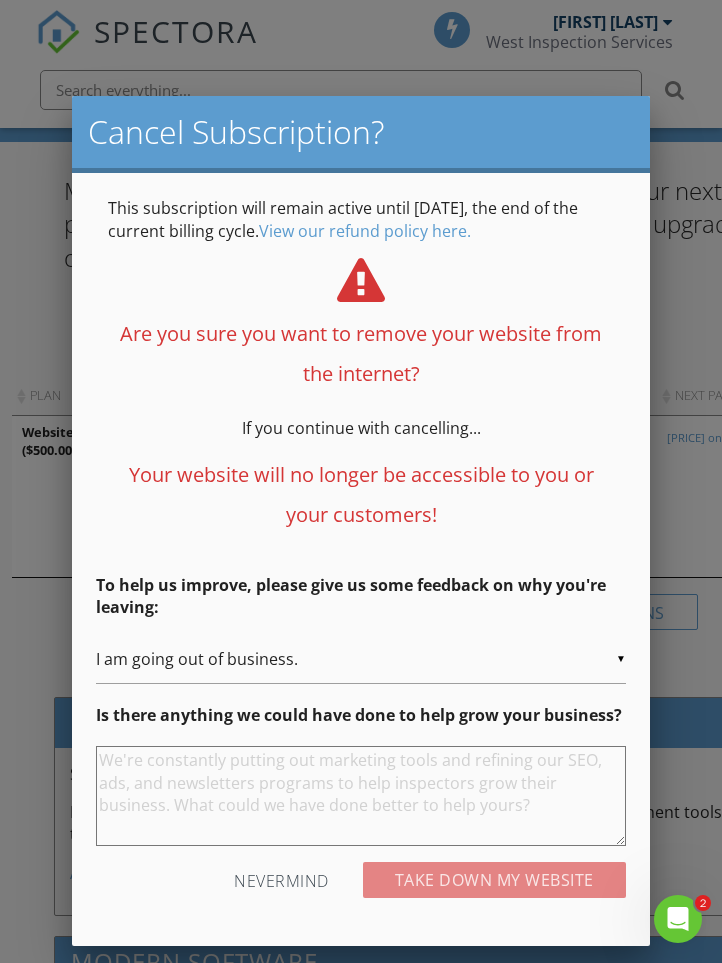 click at bounding box center [361, 796] 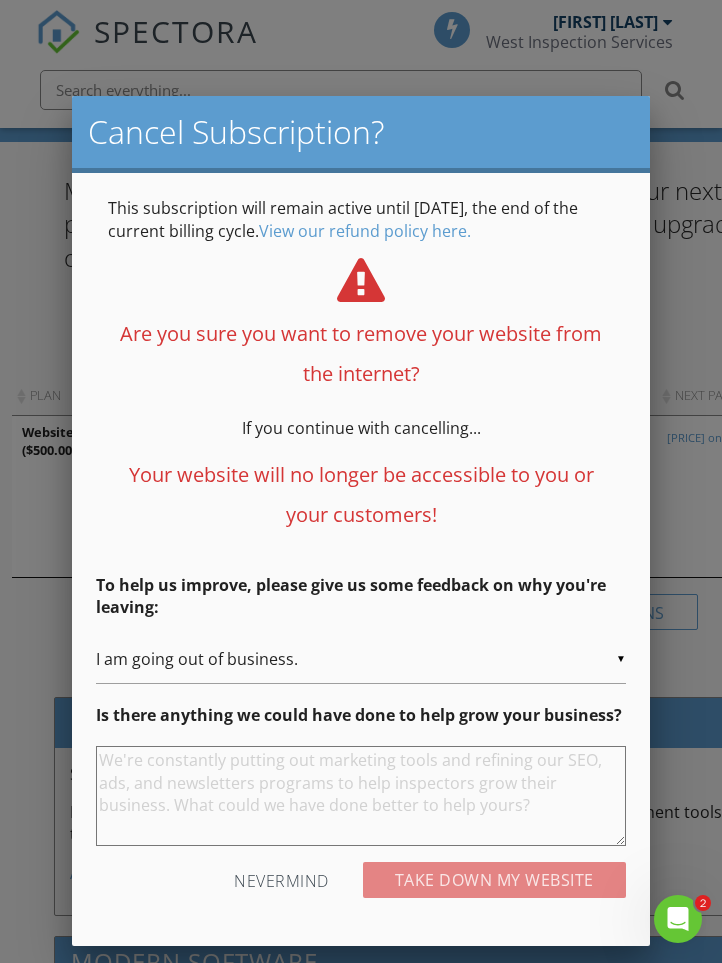 click at bounding box center (361, 796) 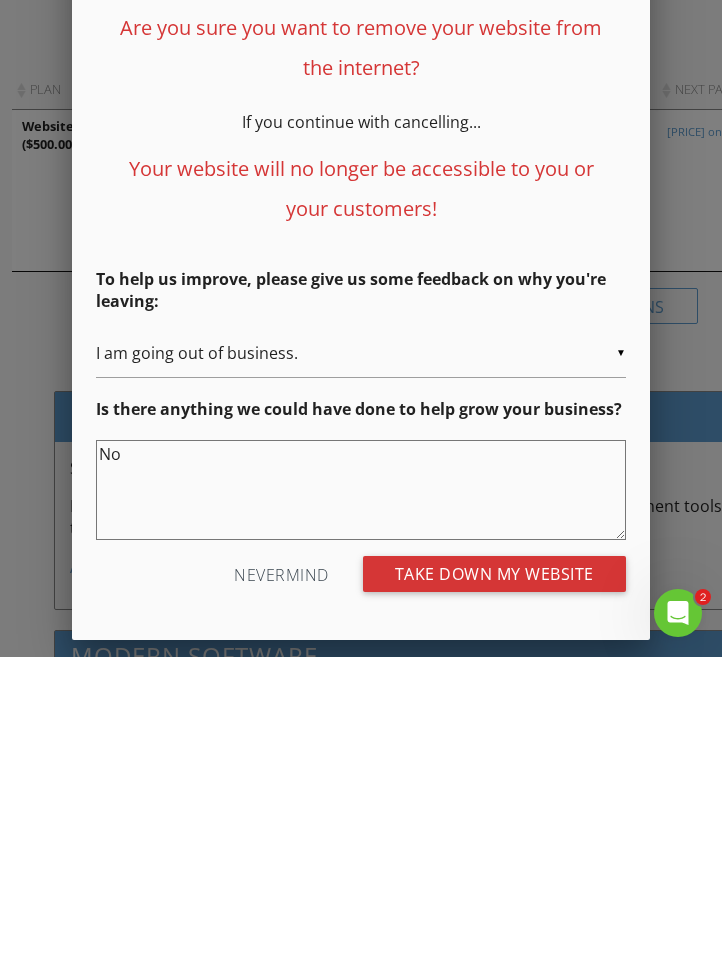 type on "No" 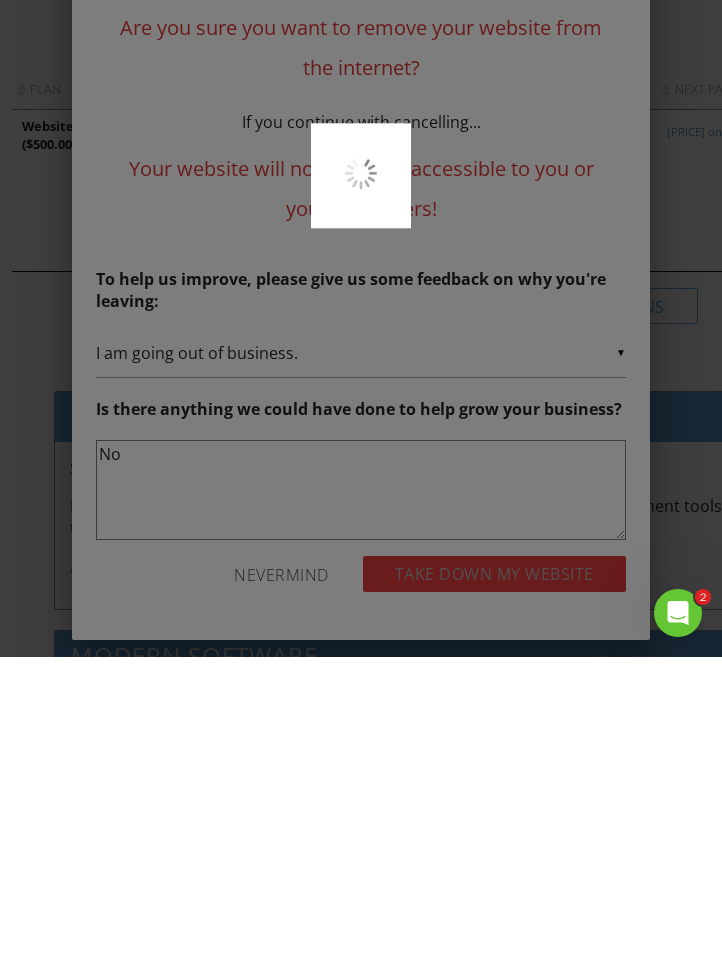 scroll, scrollTop: 127, scrollLeft: 0, axis: vertical 